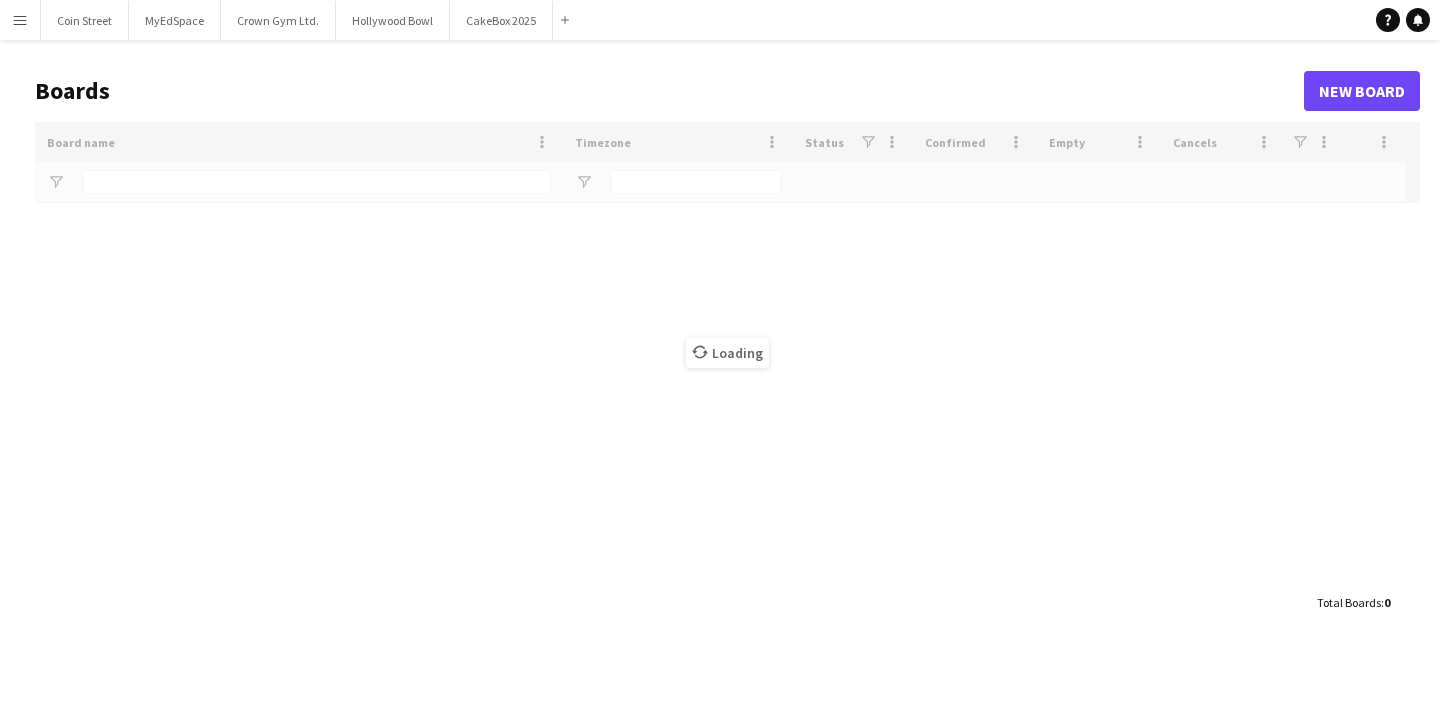 scroll, scrollTop: 0, scrollLeft: 0, axis: both 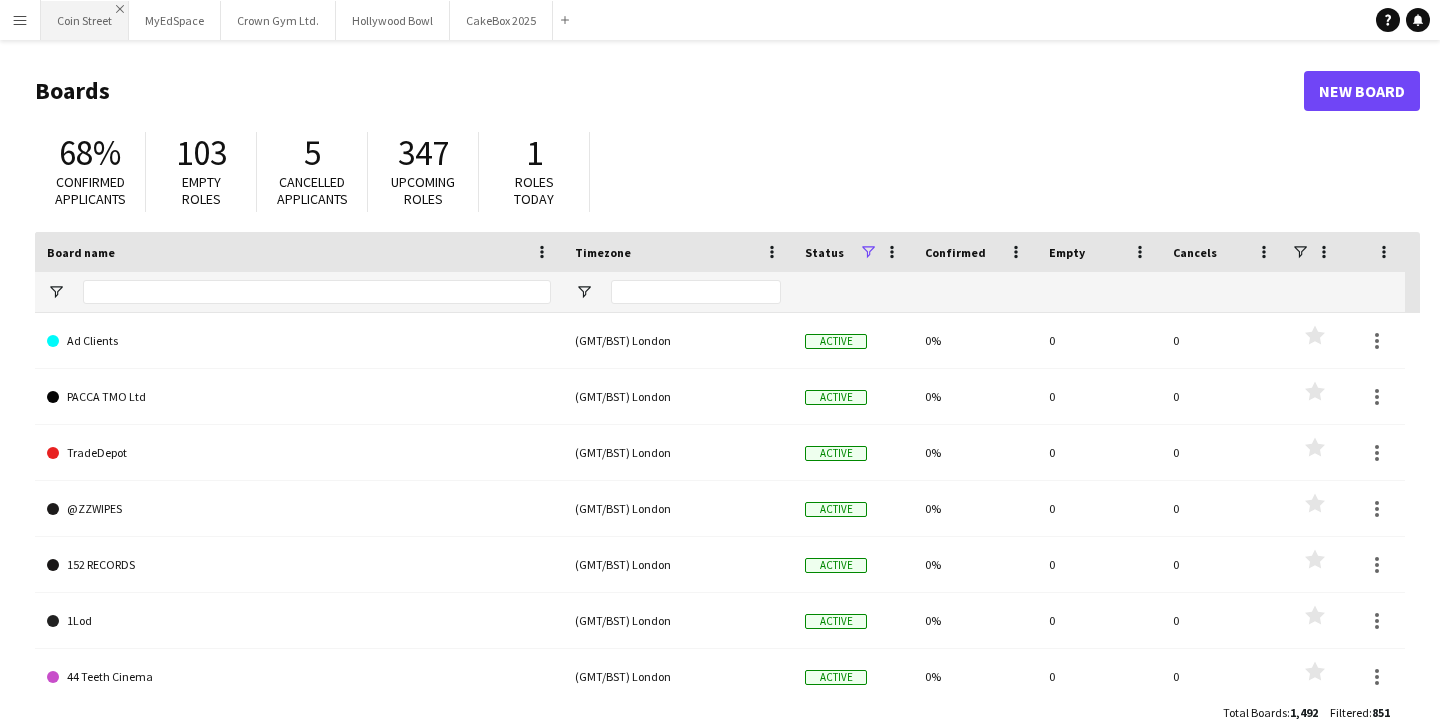 click on "Close" at bounding box center [120, 9] 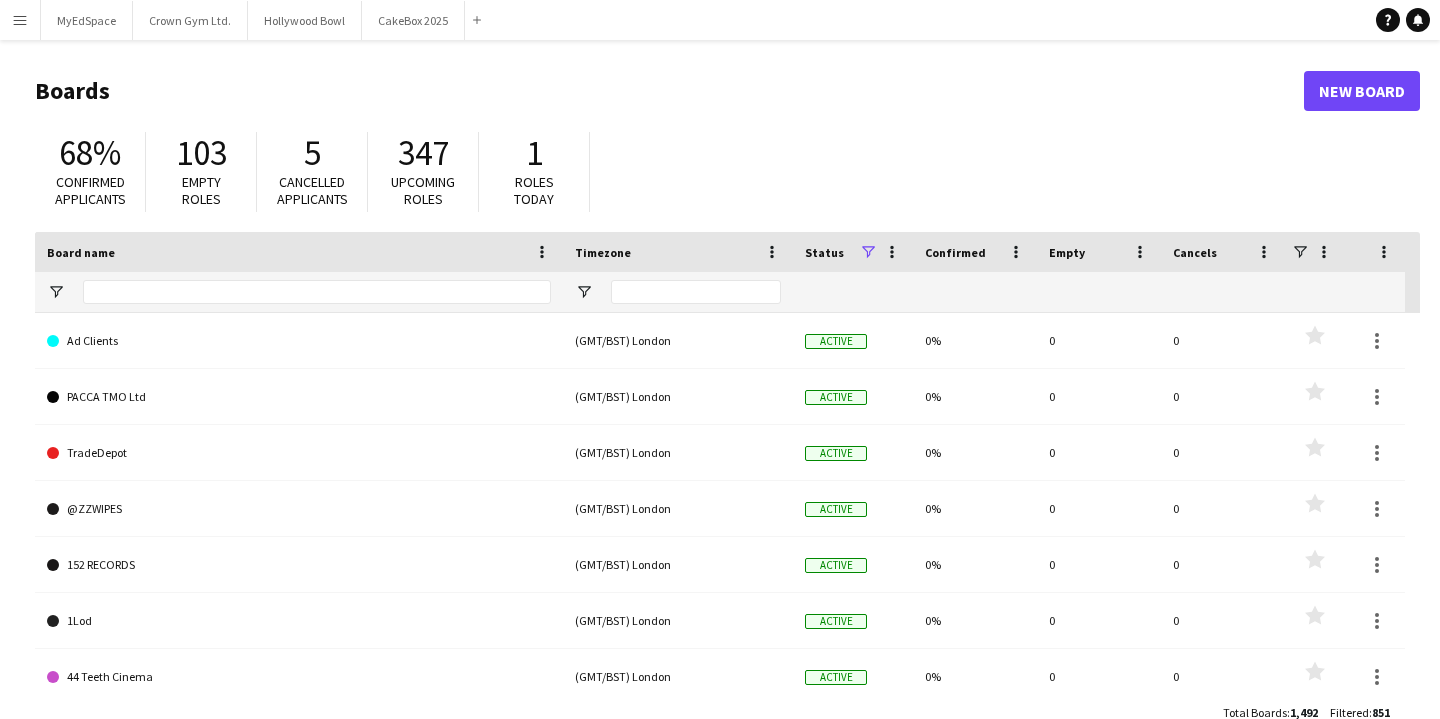 click on "Close" at bounding box center (0, 0) 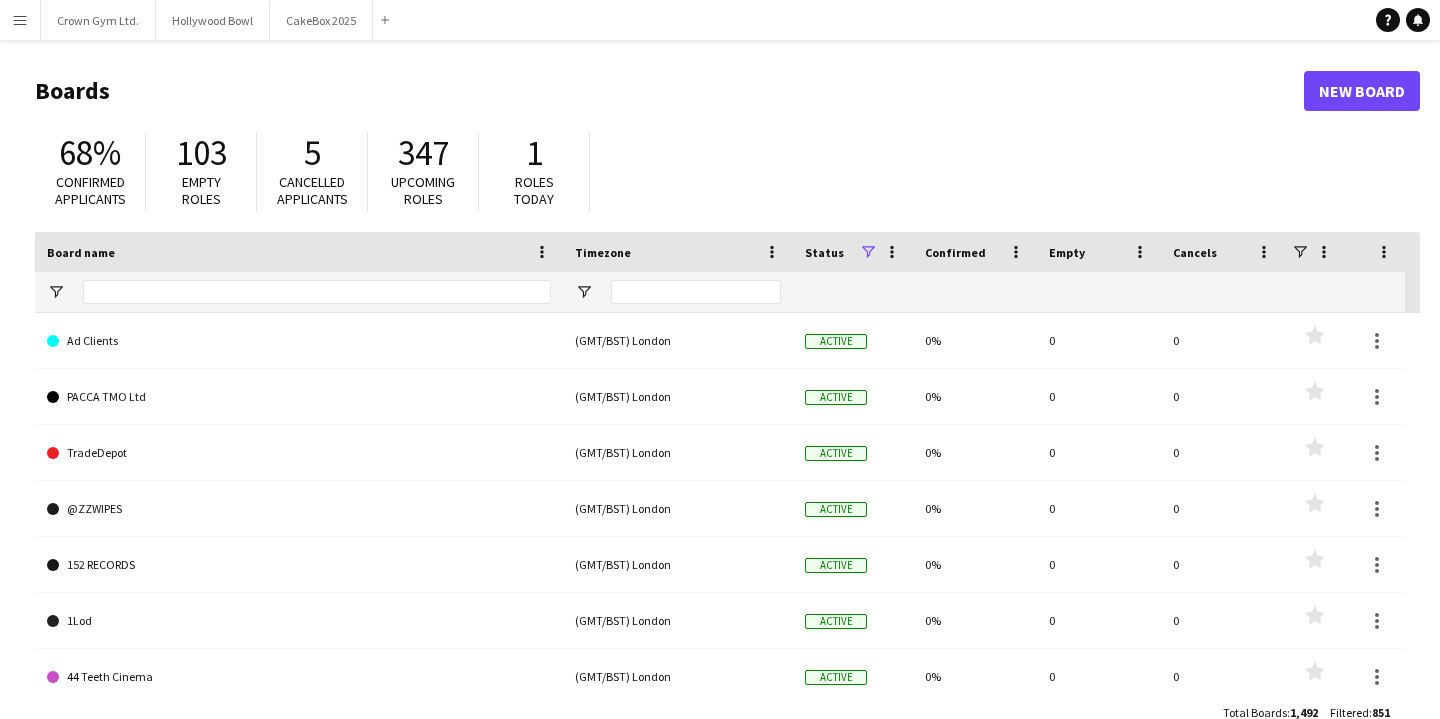 click on "Crown Gym Ltd.
Close" at bounding box center (98, 20) 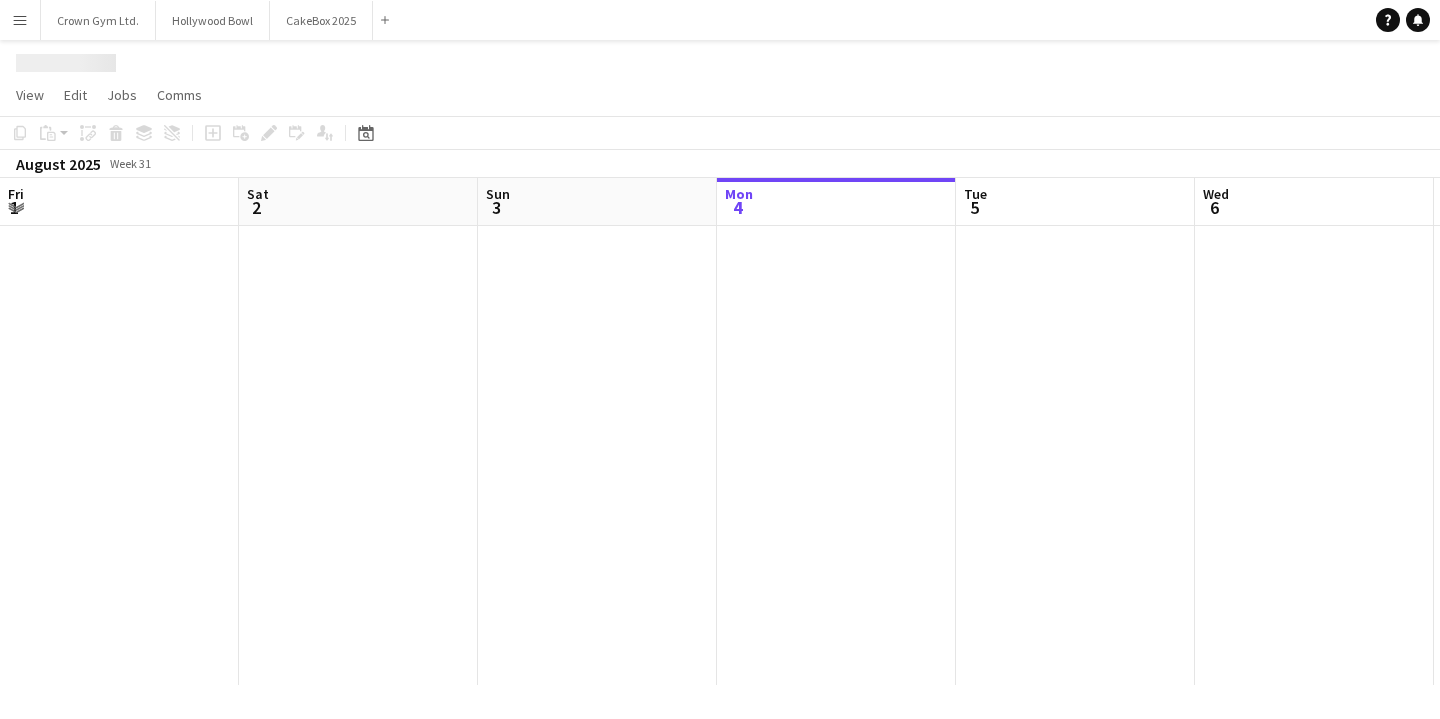 scroll, scrollTop: 0, scrollLeft: 478, axis: horizontal 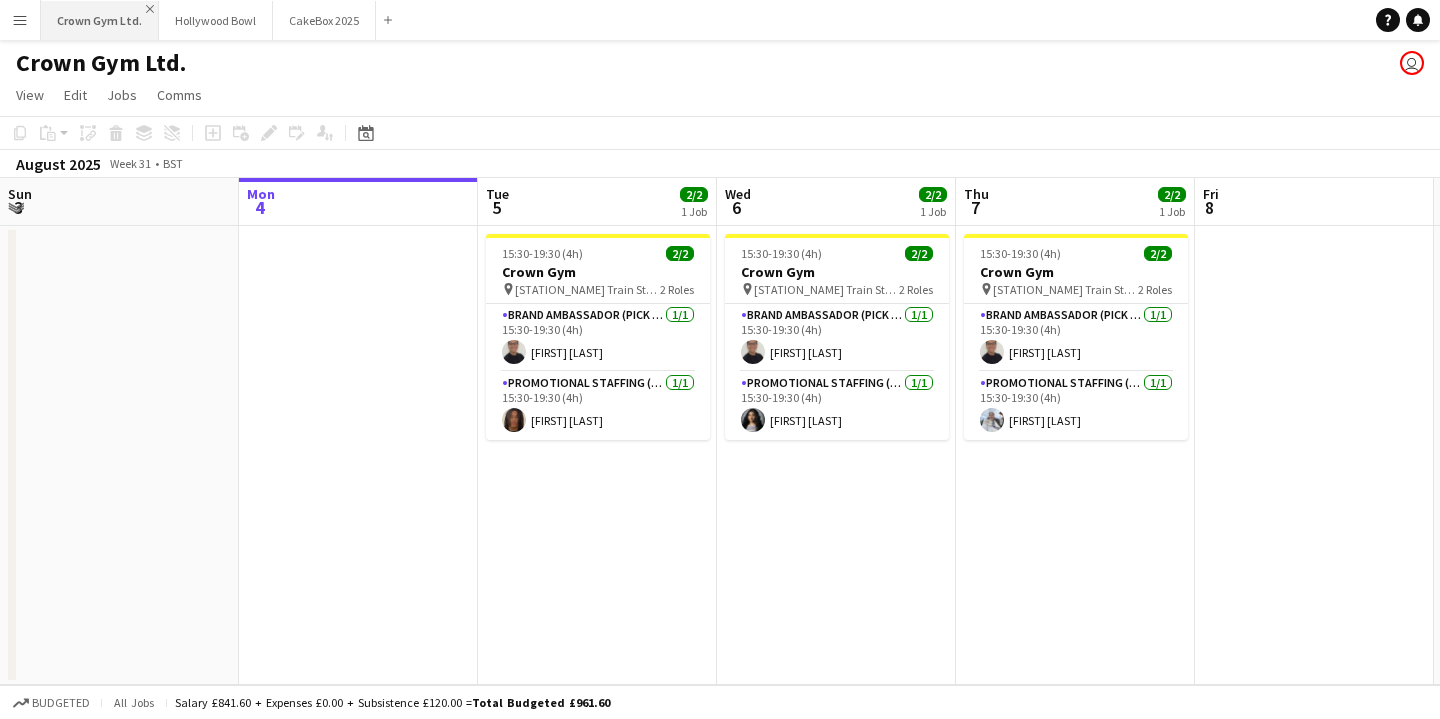 click on "Close" at bounding box center [150, 9] 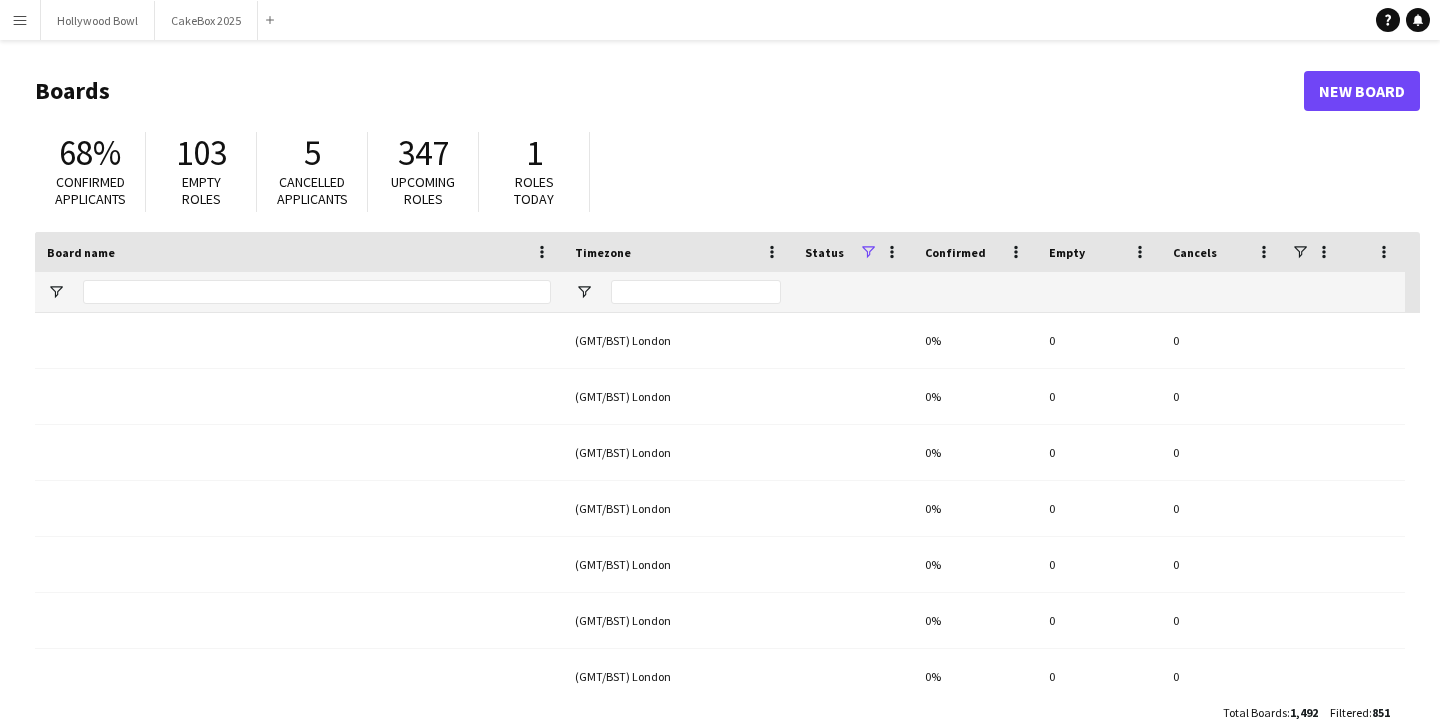 click on "Close" at bounding box center (0, 0) 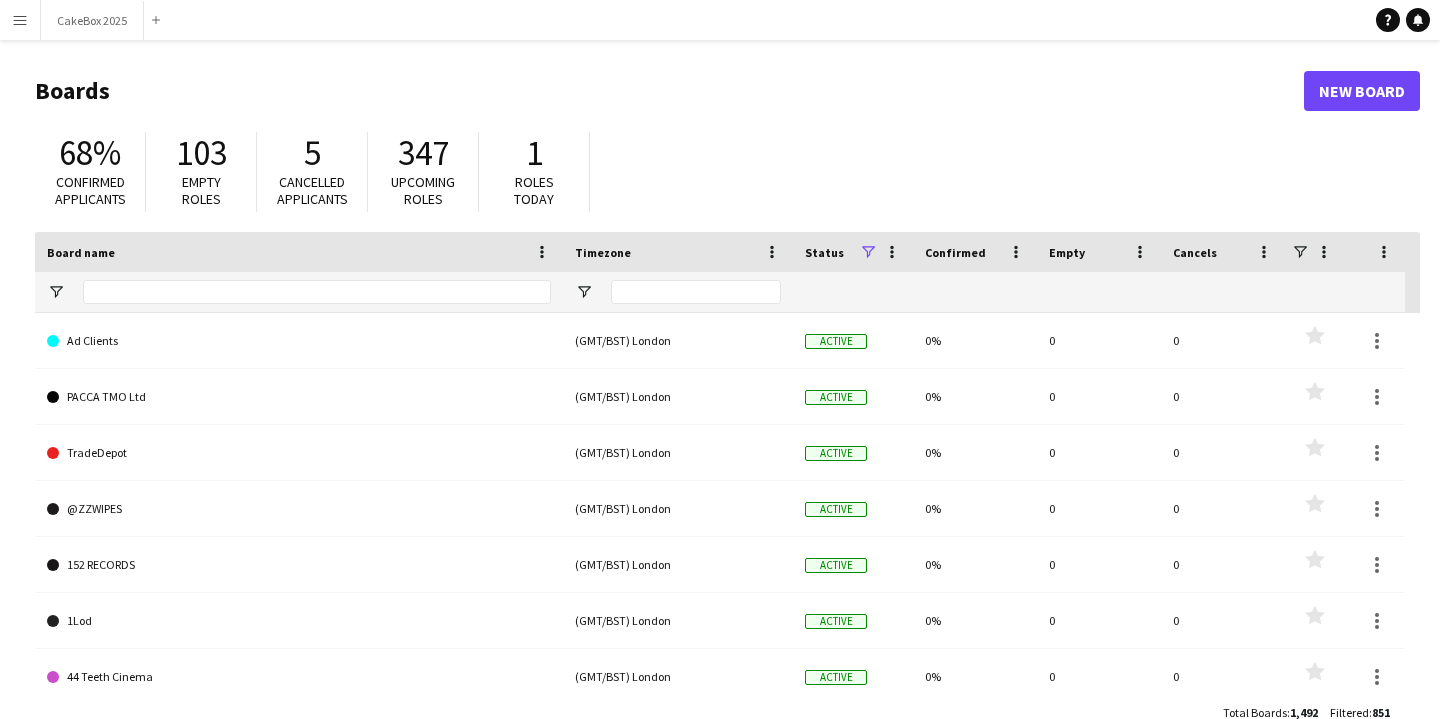click on "Add" at bounding box center [156, 20] 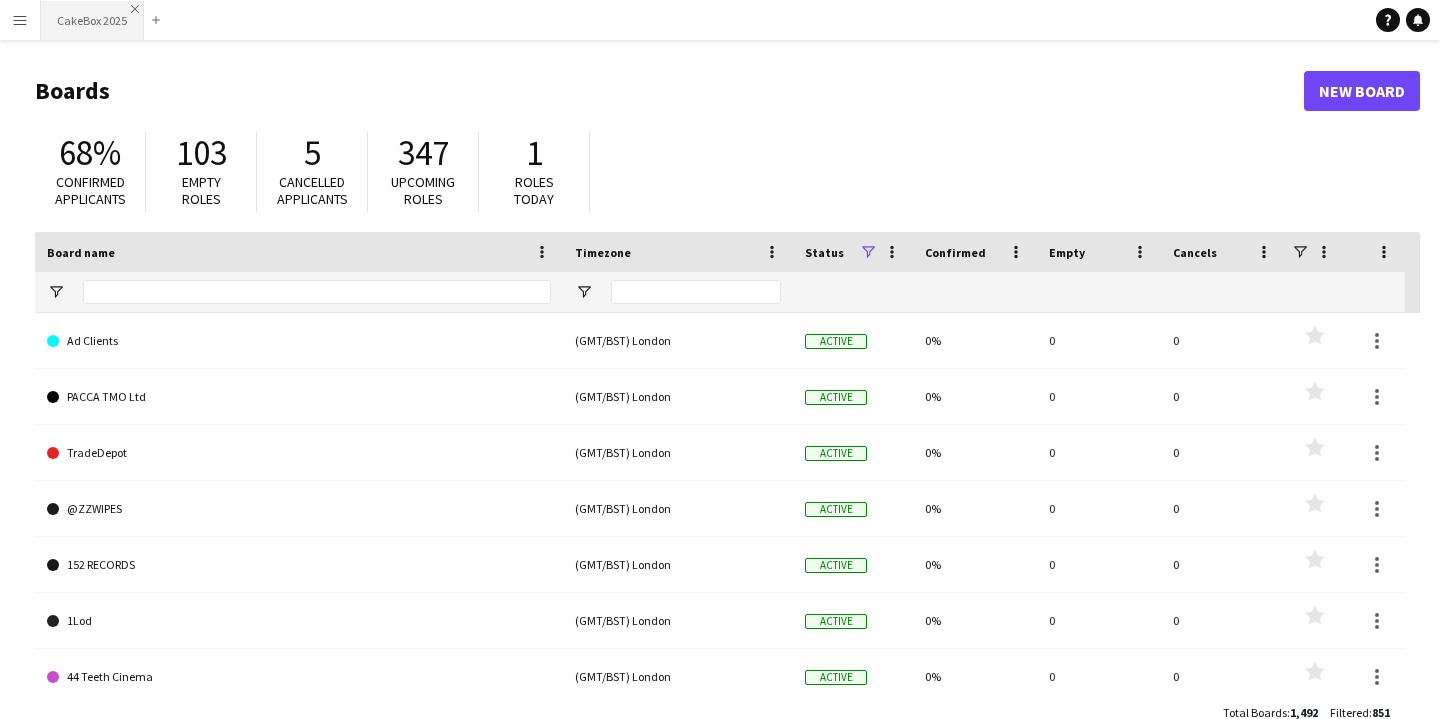 click on "Close" at bounding box center [135, 9] 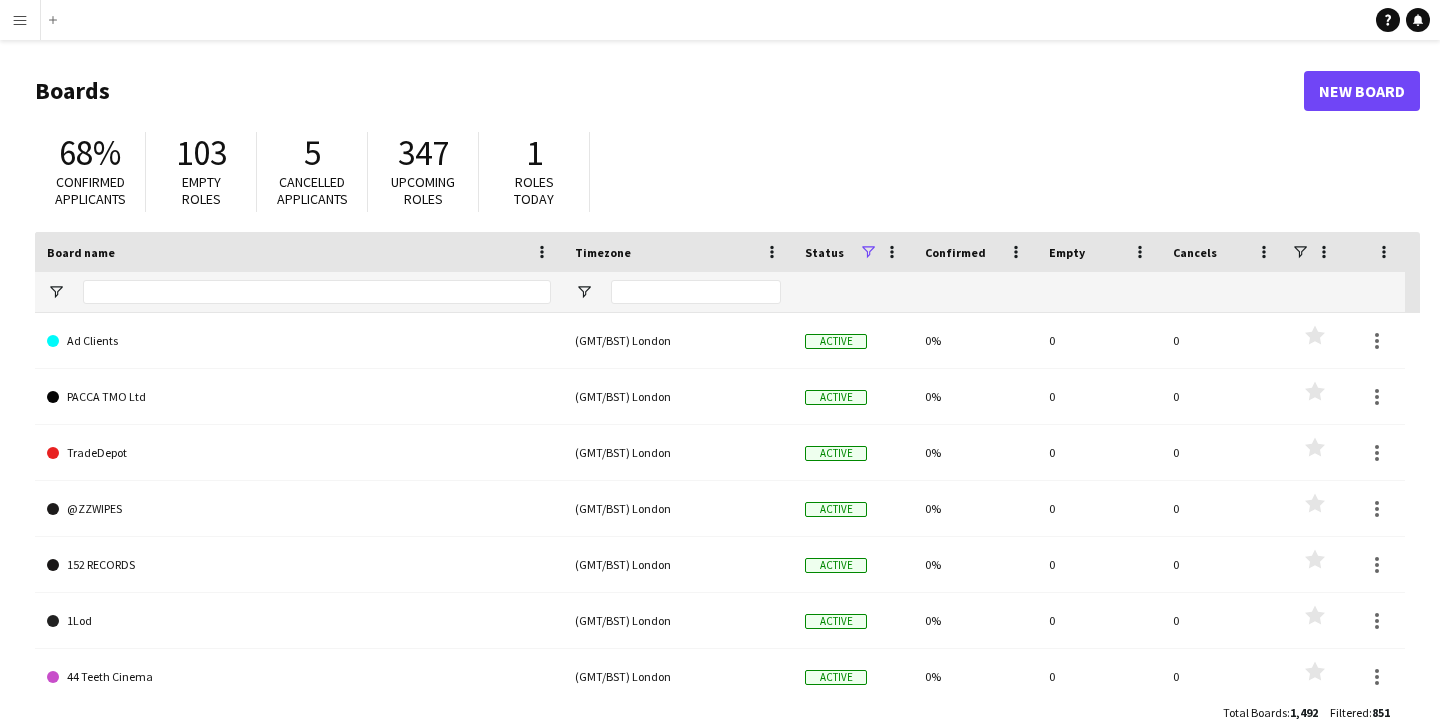 click on "Menu" at bounding box center (20, 20) 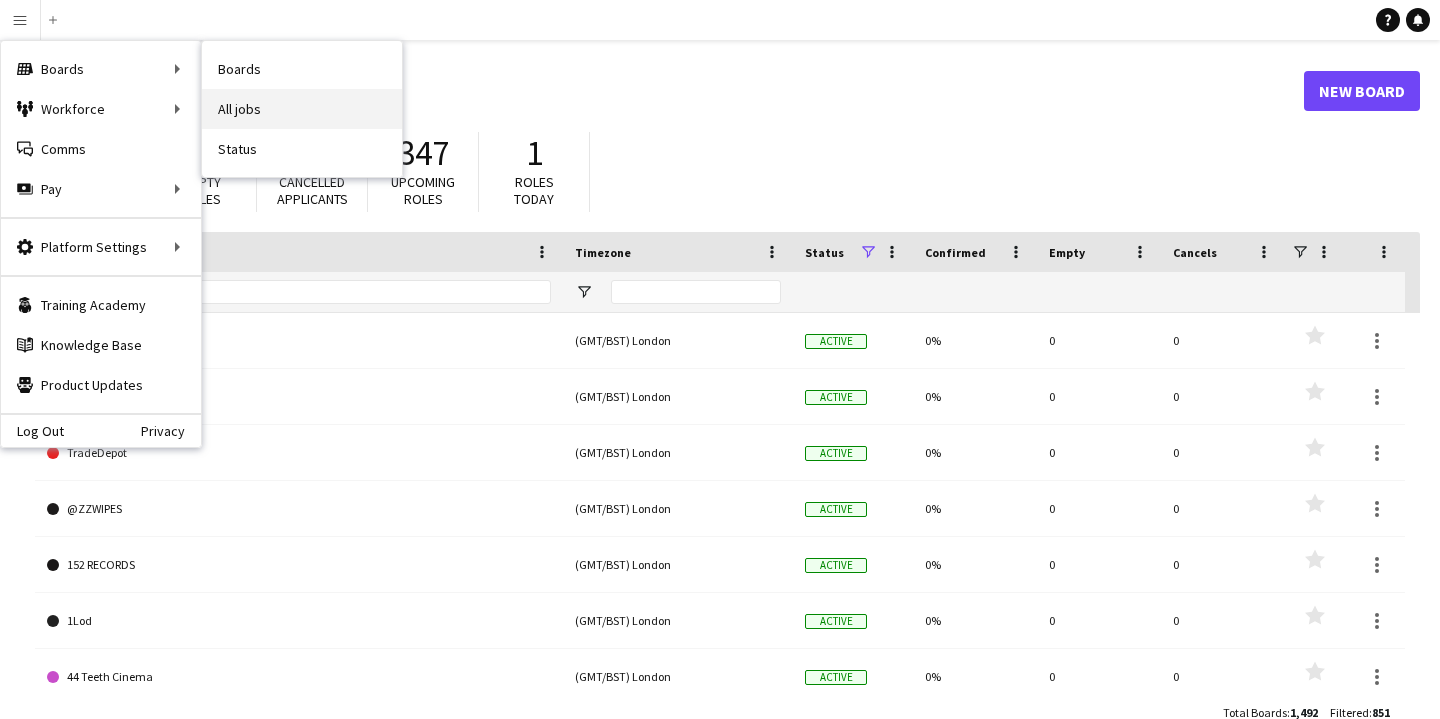 click on "All jobs" at bounding box center [302, 109] 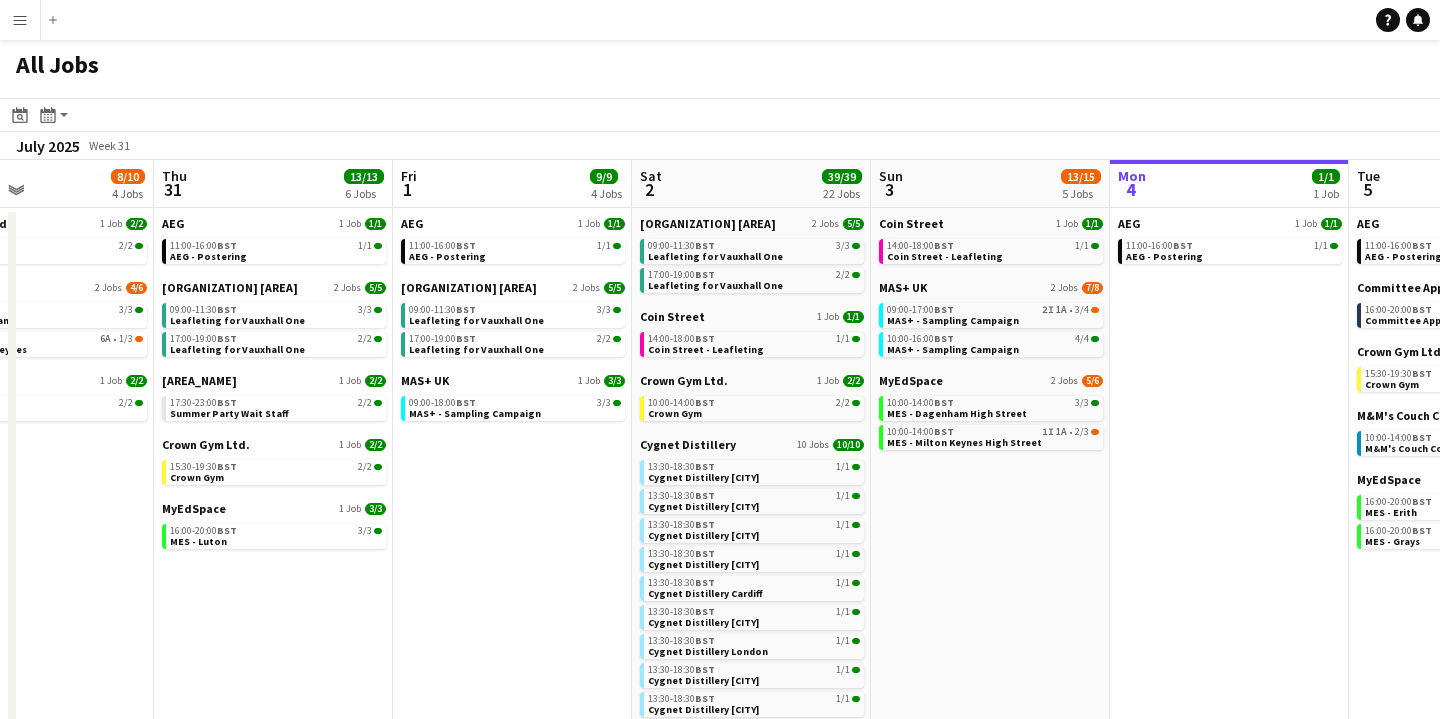 scroll, scrollTop: 0, scrollLeft: 564, axis: horizontal 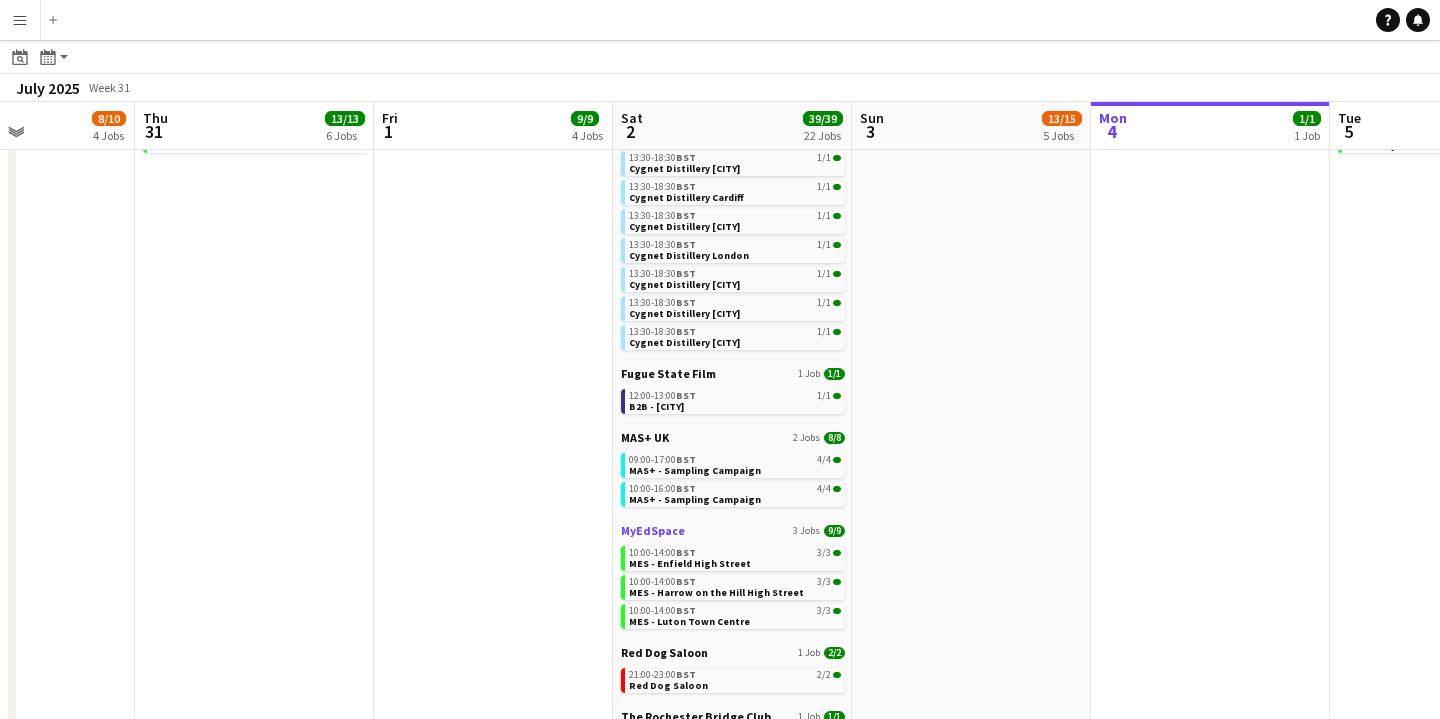 click on "MyEdSpace" at bounding box center (653, 530) 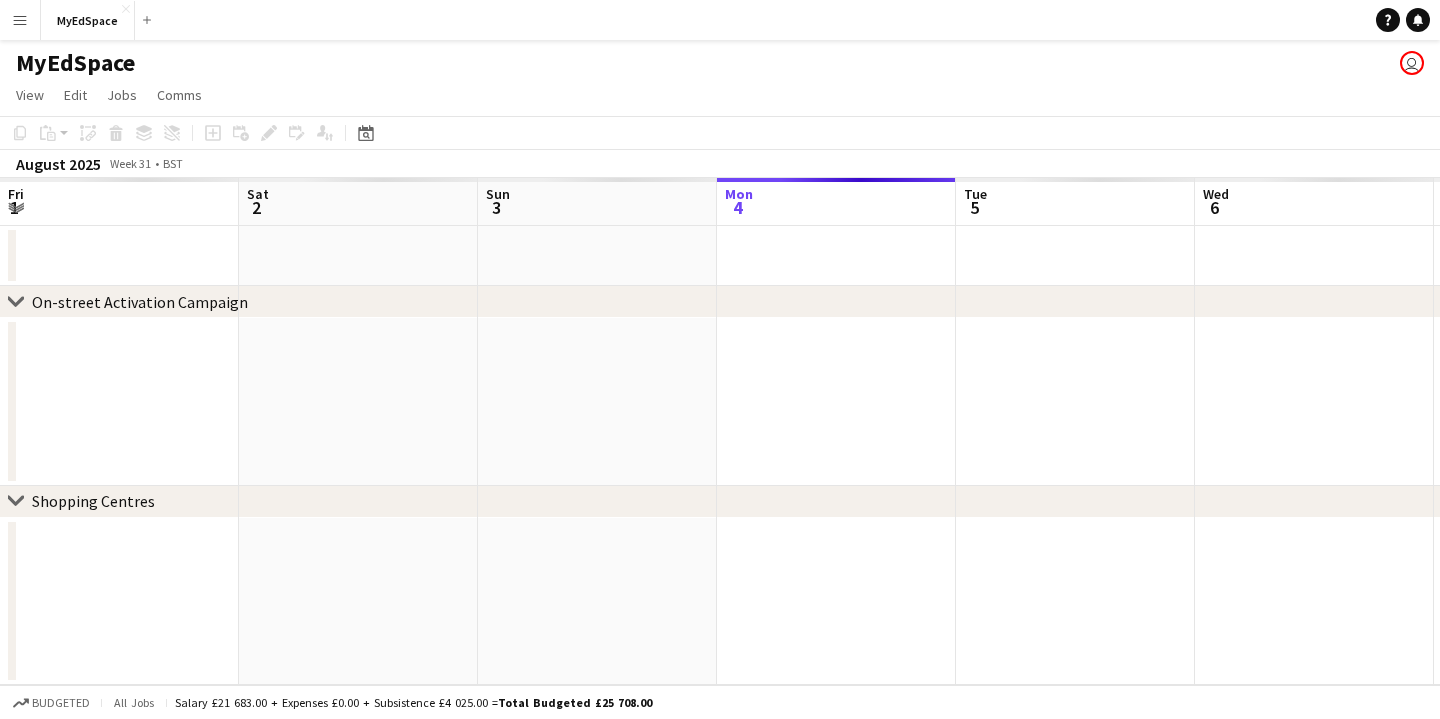 scroll, scrollTop: 0, scrollLeft: 0, axis: both 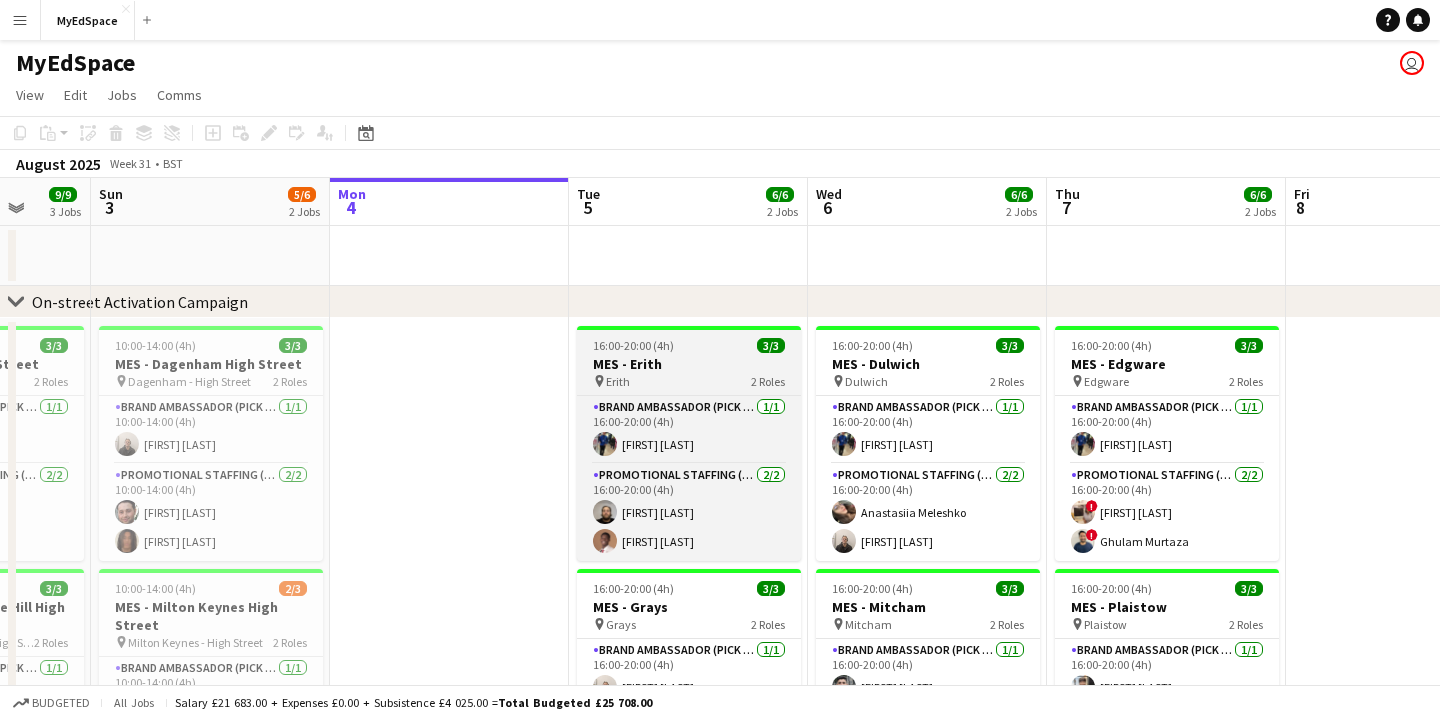 click on "MES - Erith" at bounding box center (689, 364) 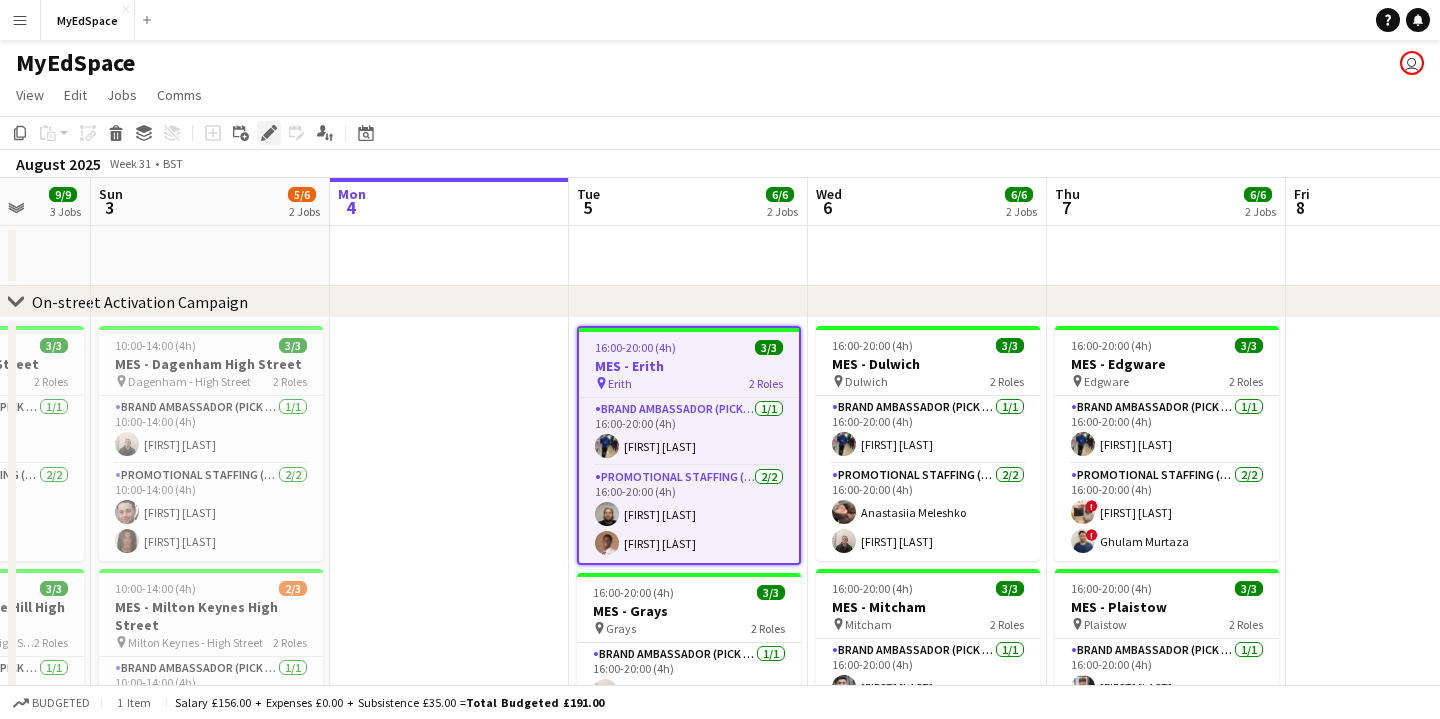 click on "Edit" 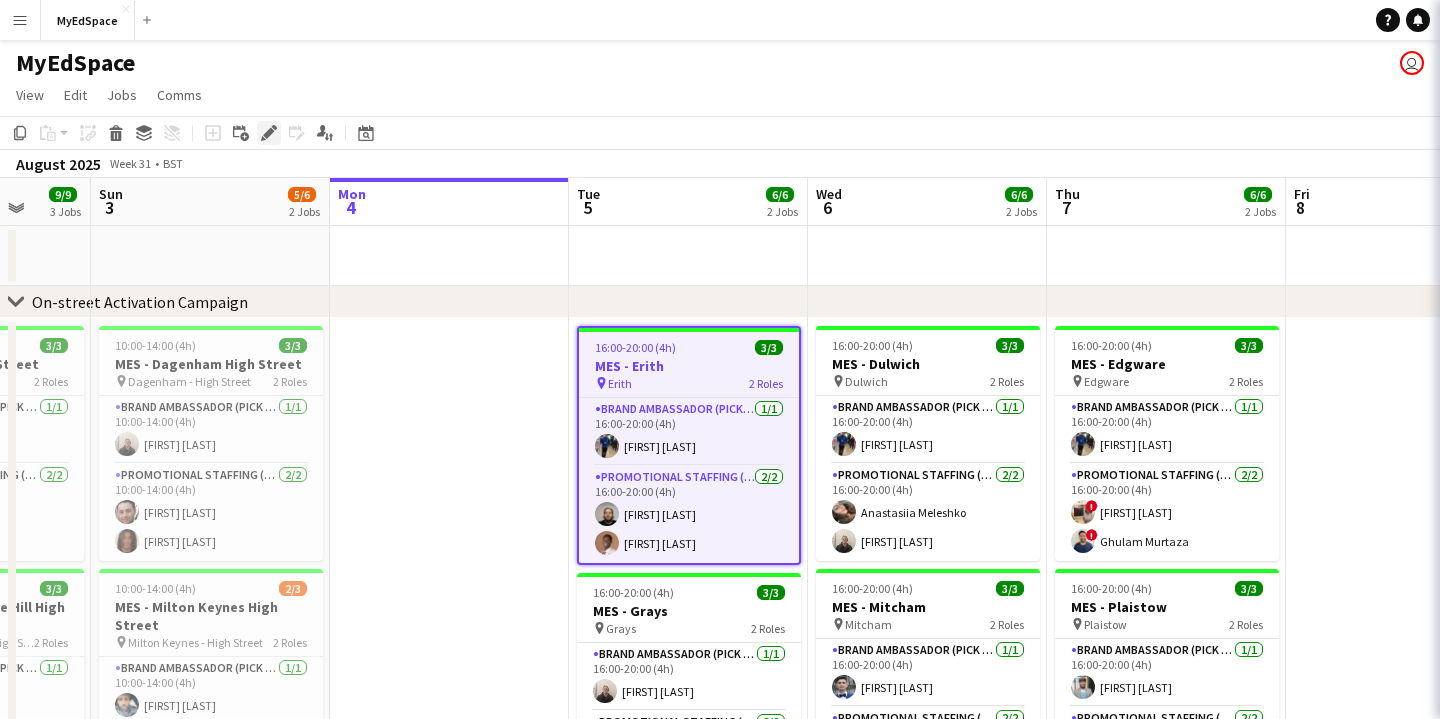 type on "**********" 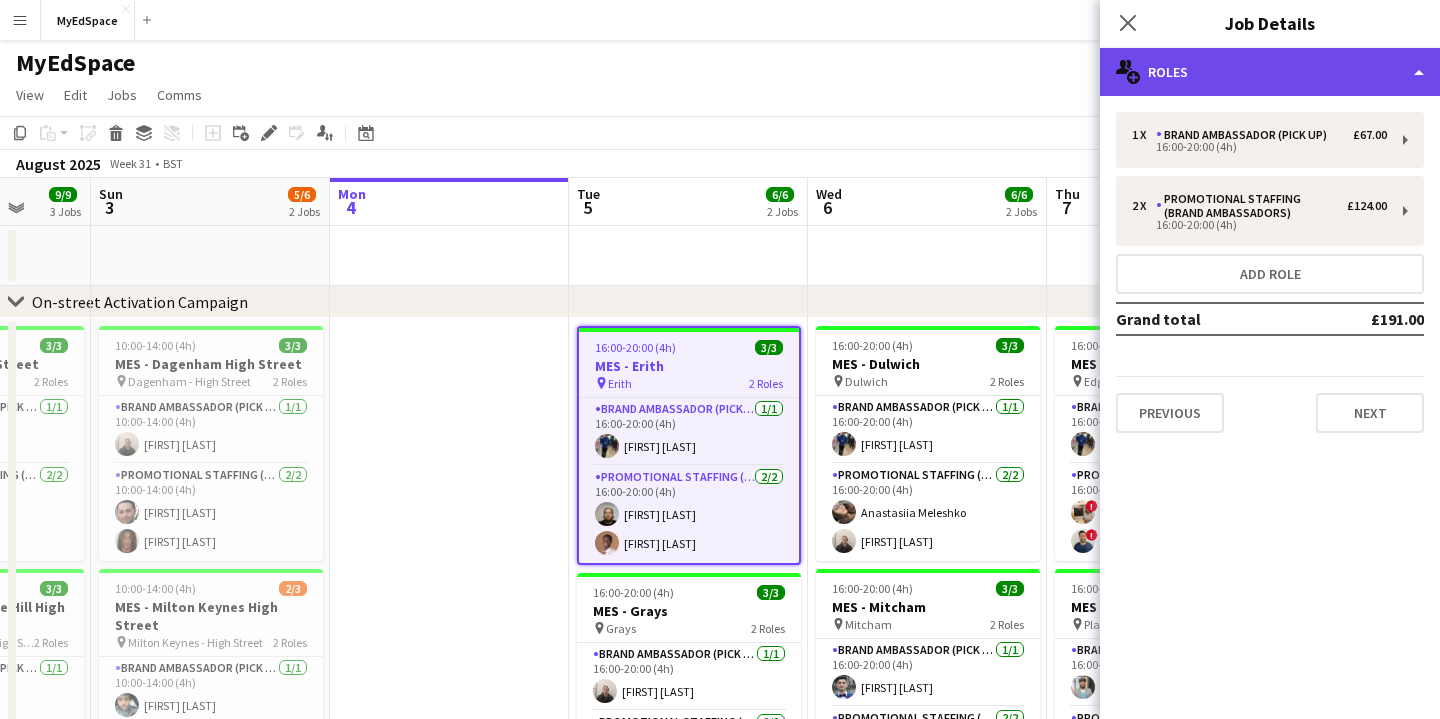 click on "multiple-users-add
Roles" 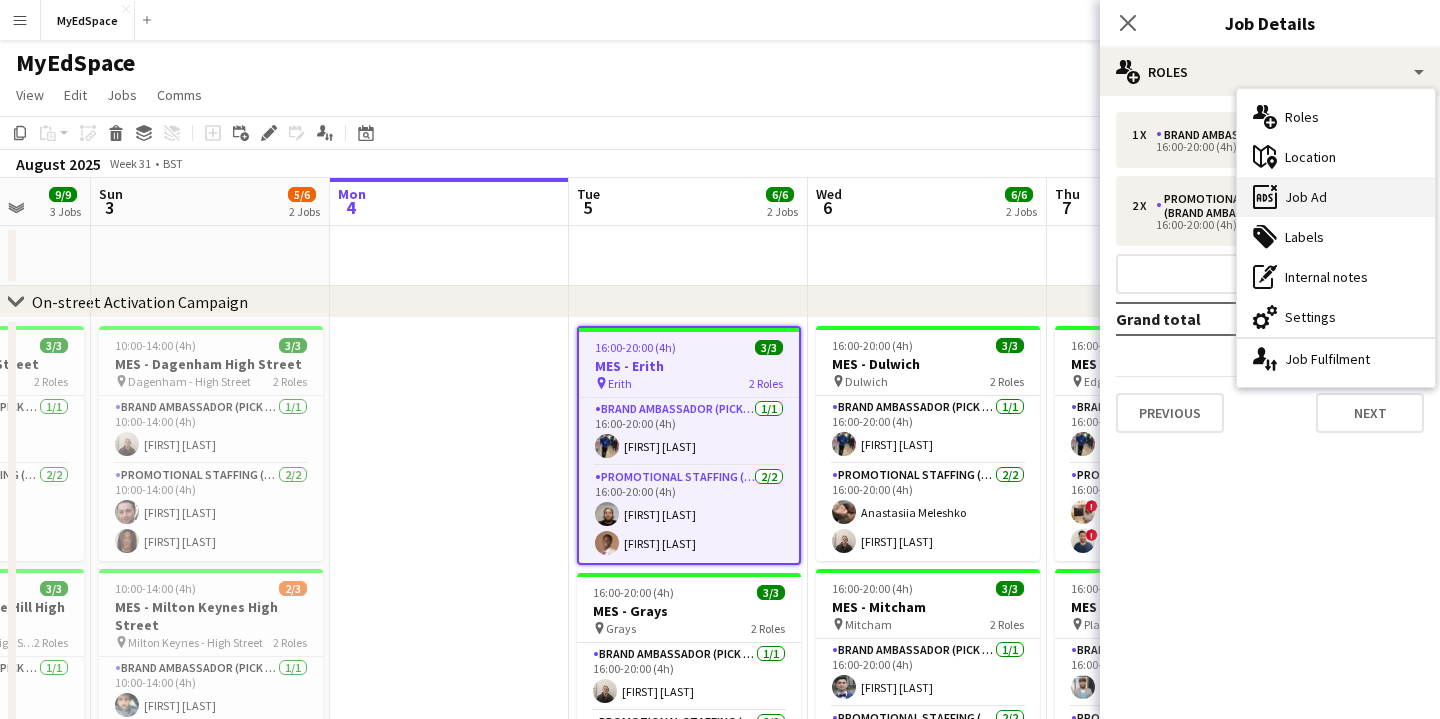 click on "ads-window
Job Ad" at bounding box center (1336, 197) 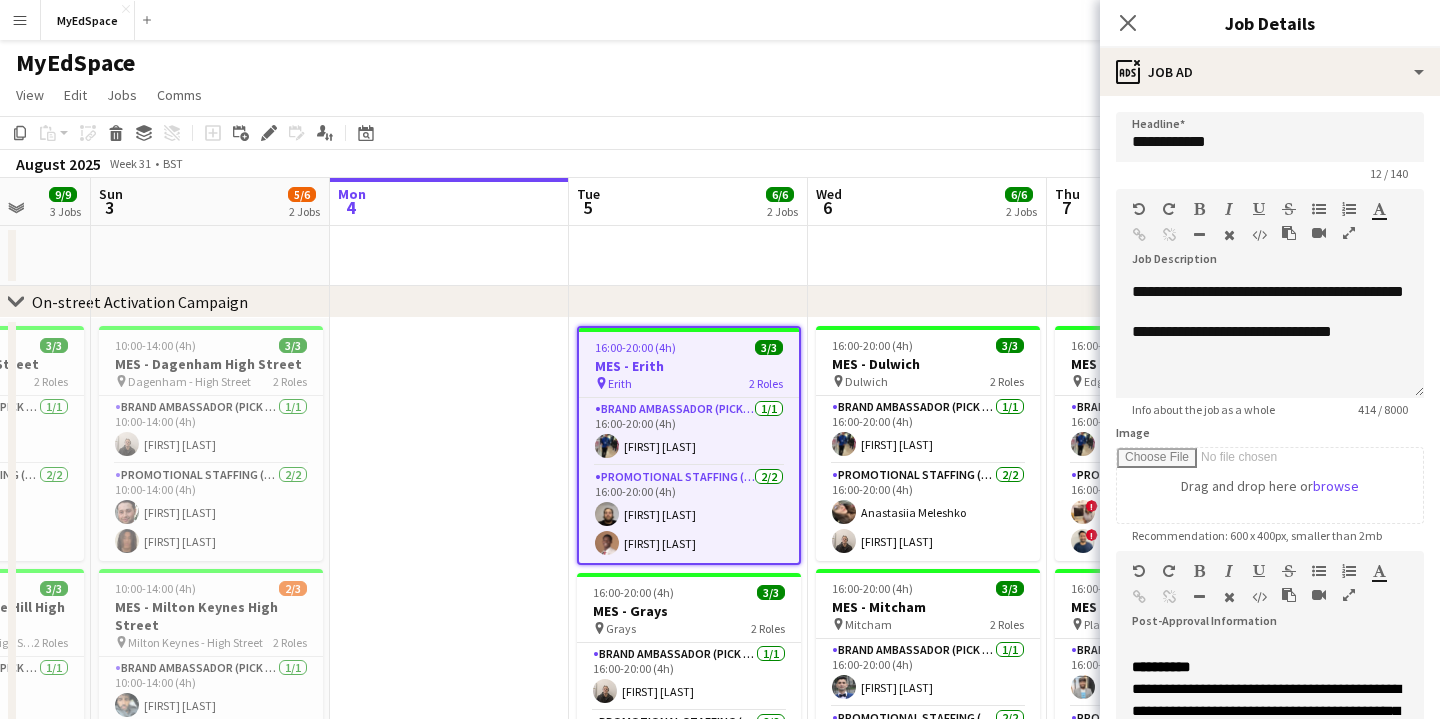 scroll, scrollTop: 236, scrollLeft: 0, axis: vertical 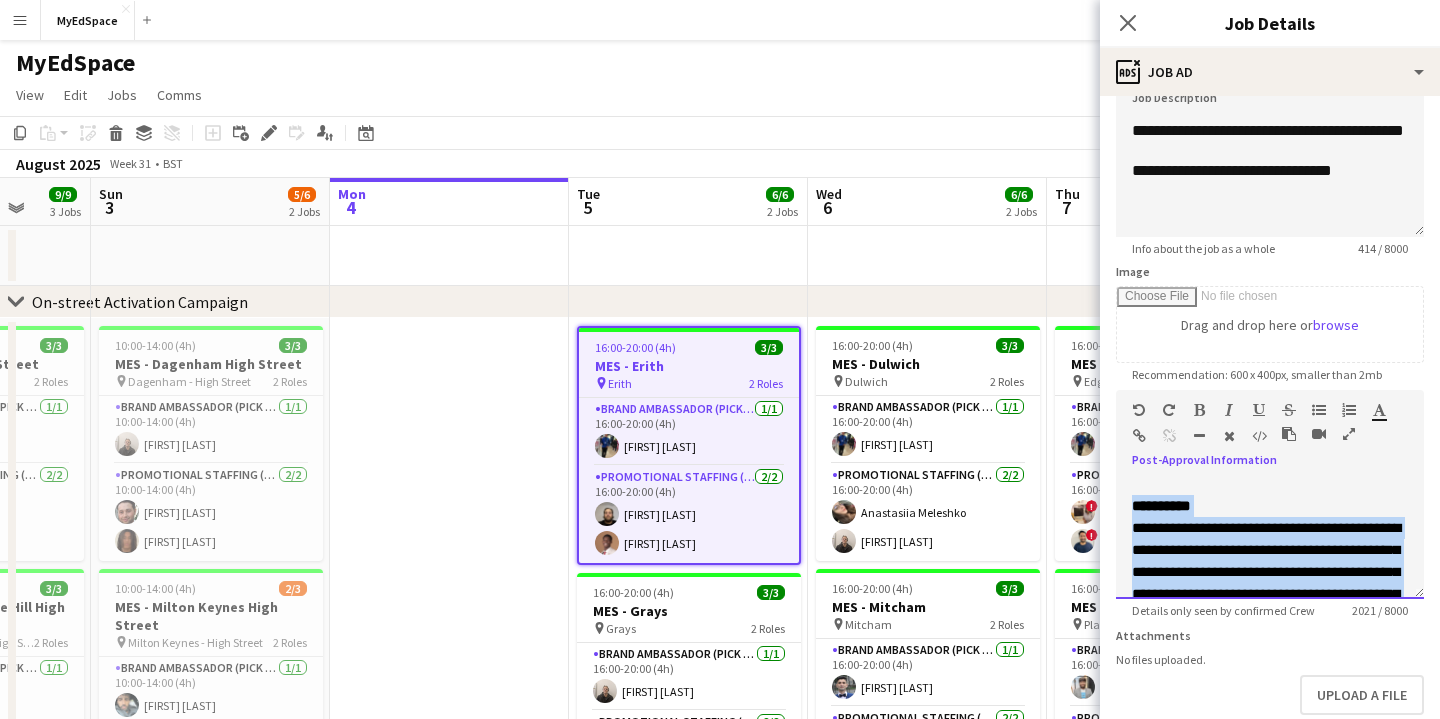 drag, startPoint x: 1328, startPoint y: 509, endPoint x: 1121, endPoint y: 510, distance: 207.00241 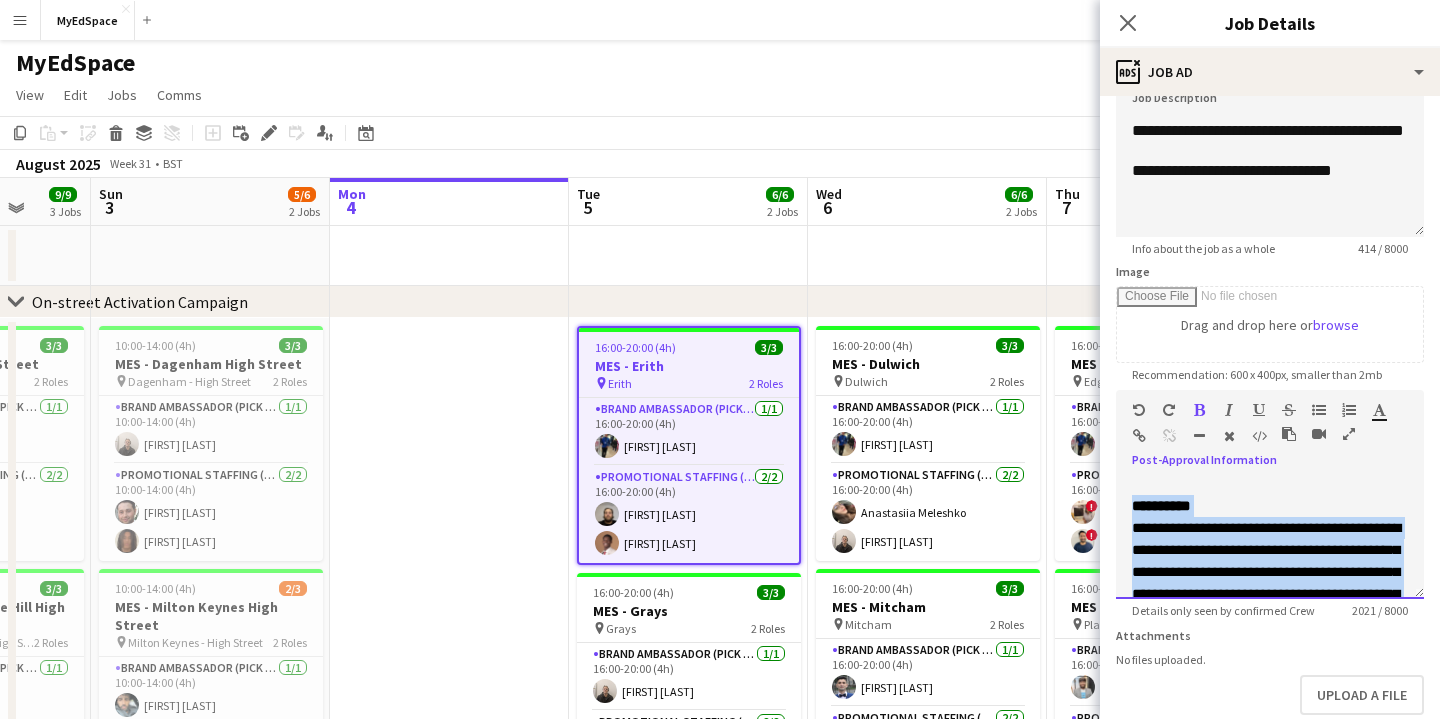 copy on "**********" 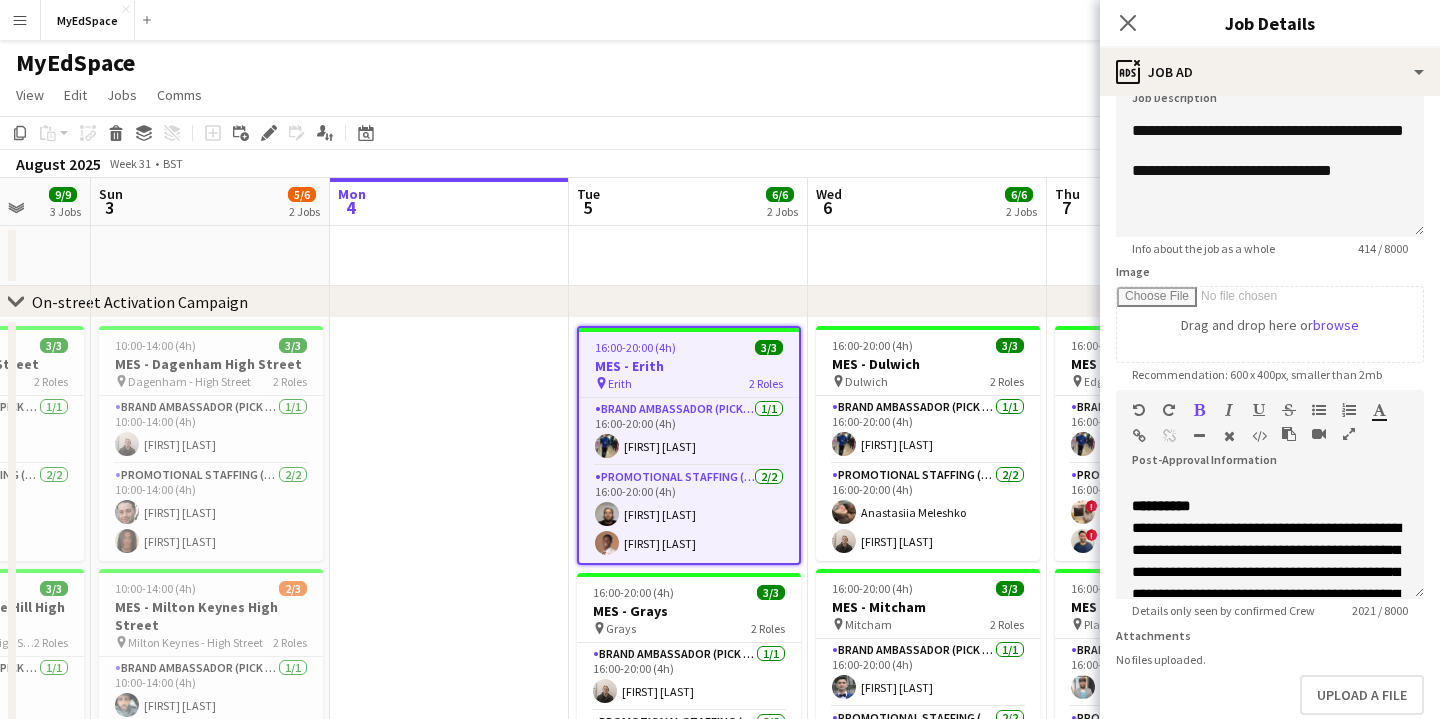 click on "View  Day view expanded Day view collapsed Month view Date picker Jump to today Expand Linked Jobs Collapse Linked Jobs  Edit  Copy
Command
C  Paste  Without Crew
Command
V With Crew
Command
Shift
V Paste as linked job  Group  Group Ungroup  Jobs  New Job Edit Job Delete Job New Linked Job Edit Linked Jobs Job fulfilment Promote Role Copy Role URL  Comms  Notify confirmed crew Create chat" 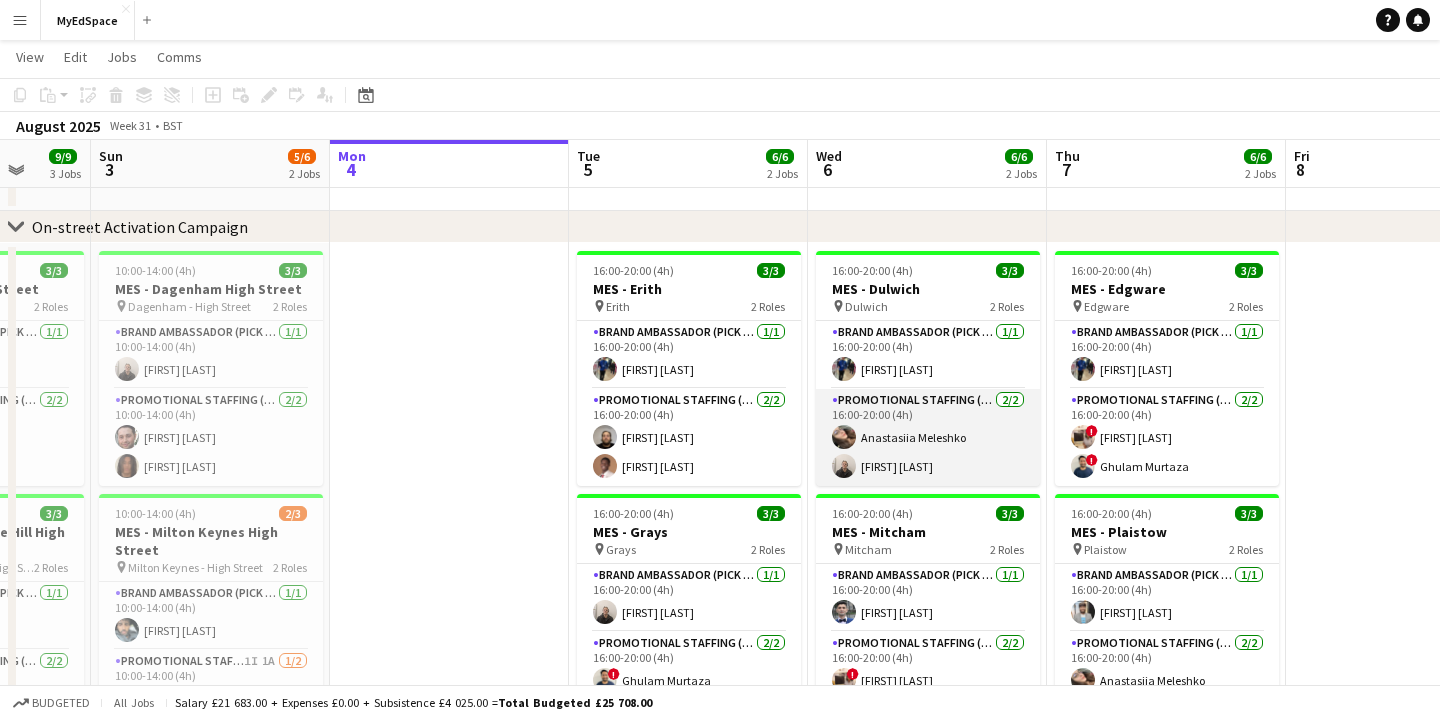 scroll, scrollTop: 73, scrollLeft: 0, axis: vertical 